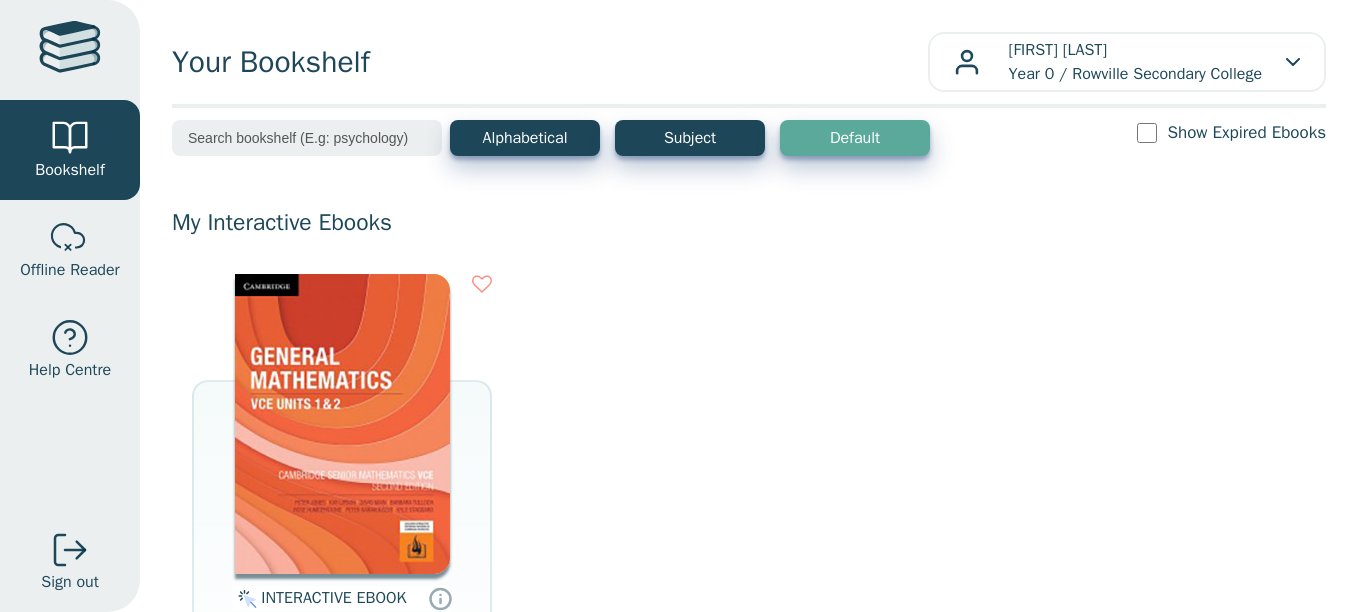 scroll, scrollTop: 0, scrollLeft: 0, axis: both 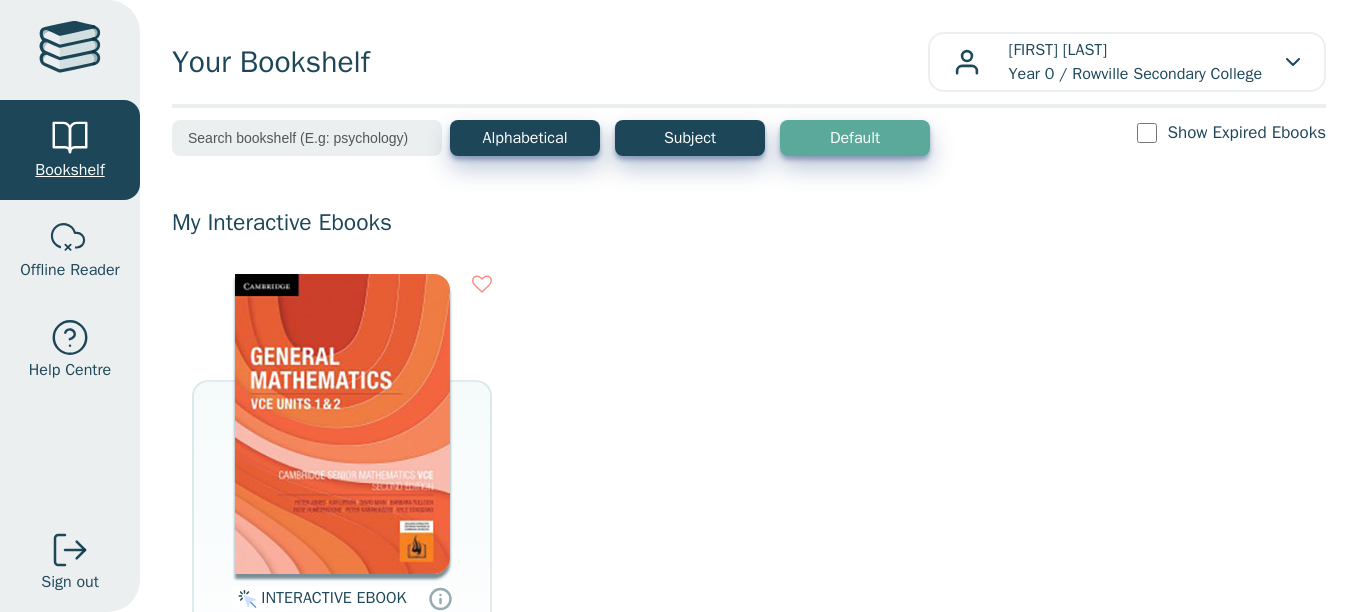 click at bounding box center (70, 138) 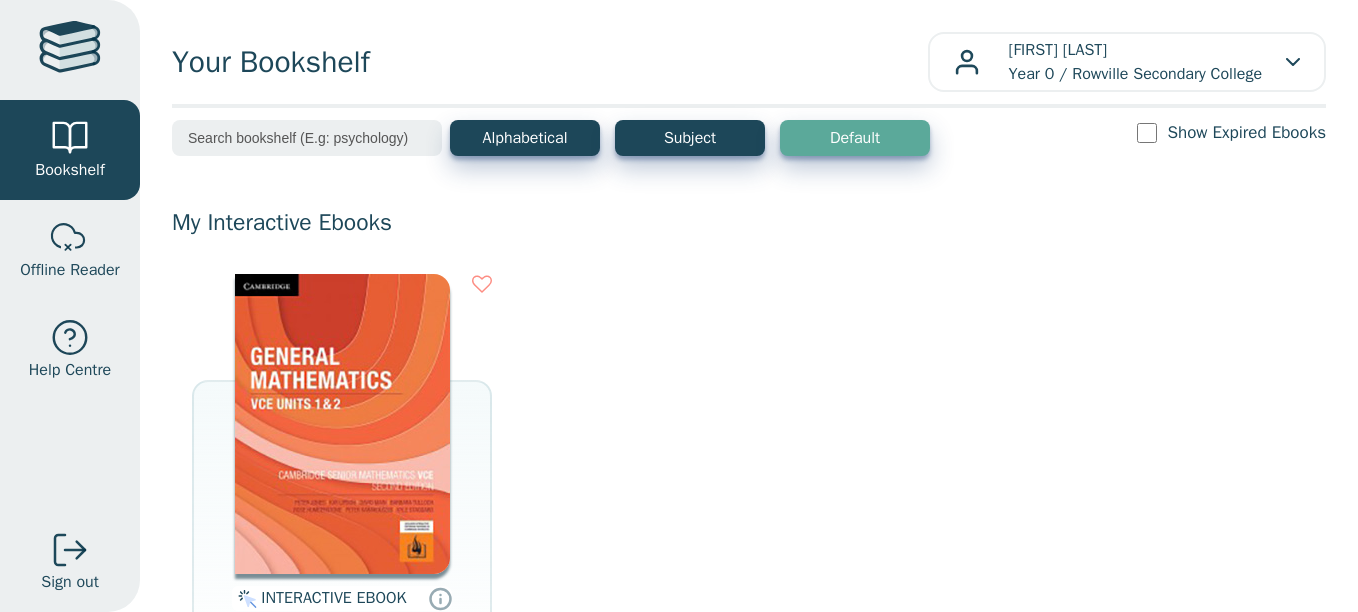scroll, scrollTop: 0, scrollLeft: 0, axis: both 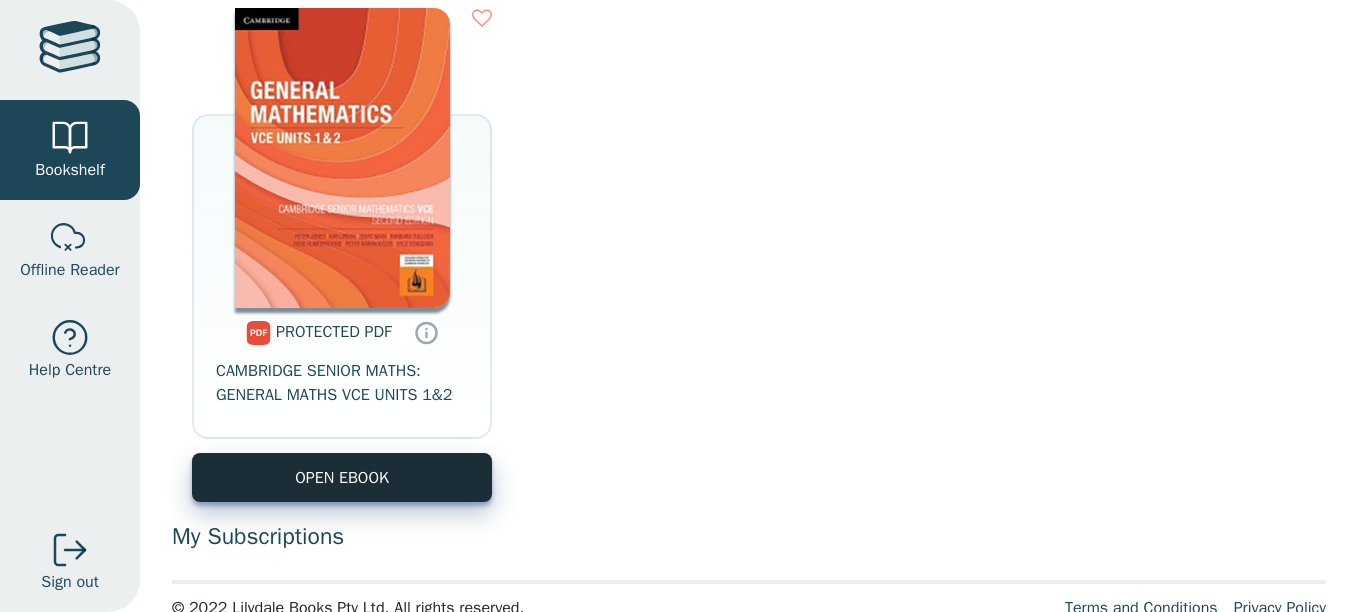 click on "OPEN EBOOK" at bounding box center (342, 477) 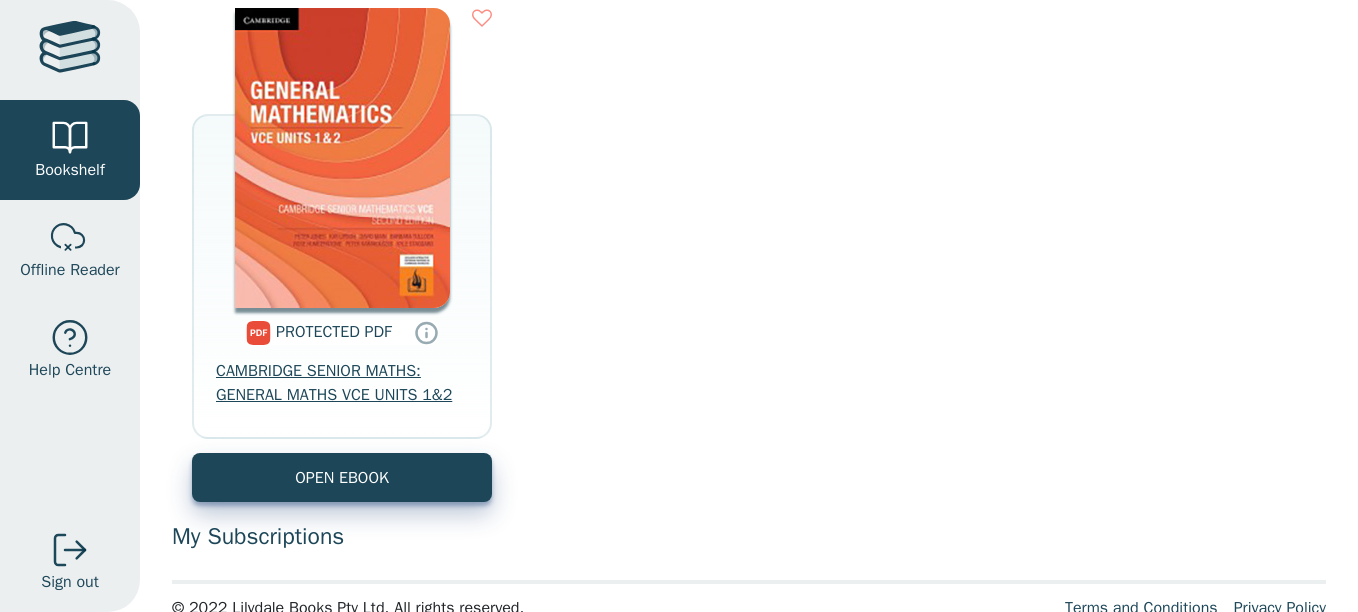 click on "CAMBRIDGE SENIOR MATHS: GENERAL MATHS VCE UNITS 1&2" at bounding box center [342, 383] 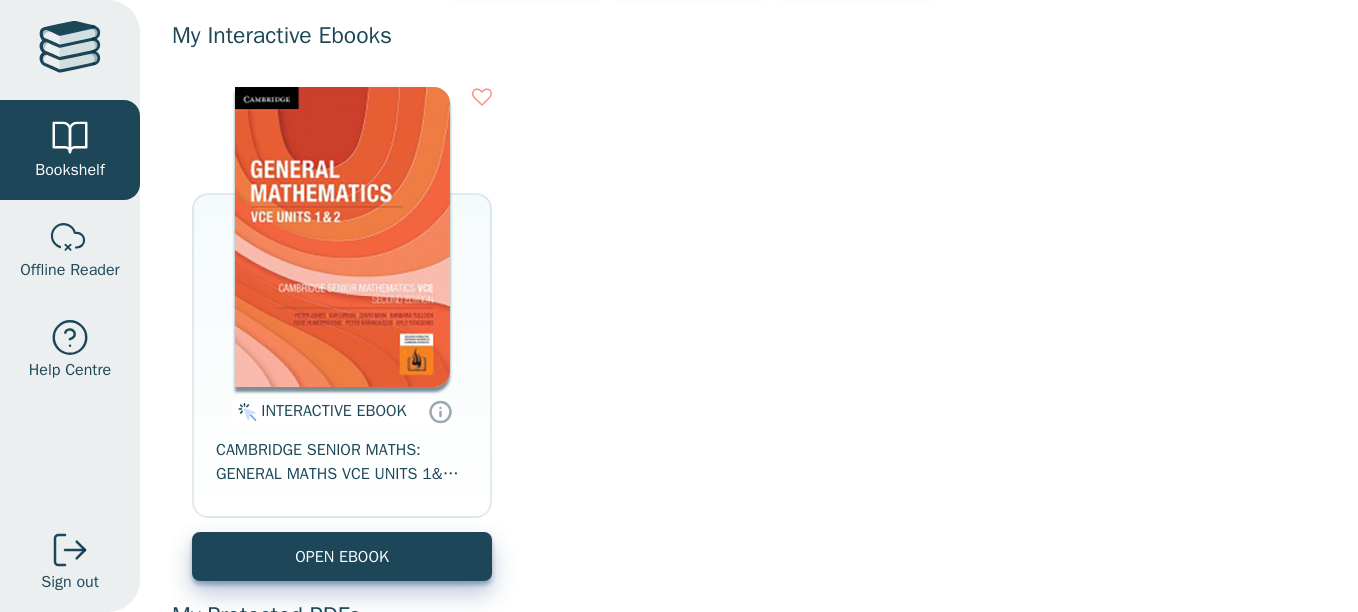 scroll, scrollTop: 186, scrollLeft: 0, axis: vertical 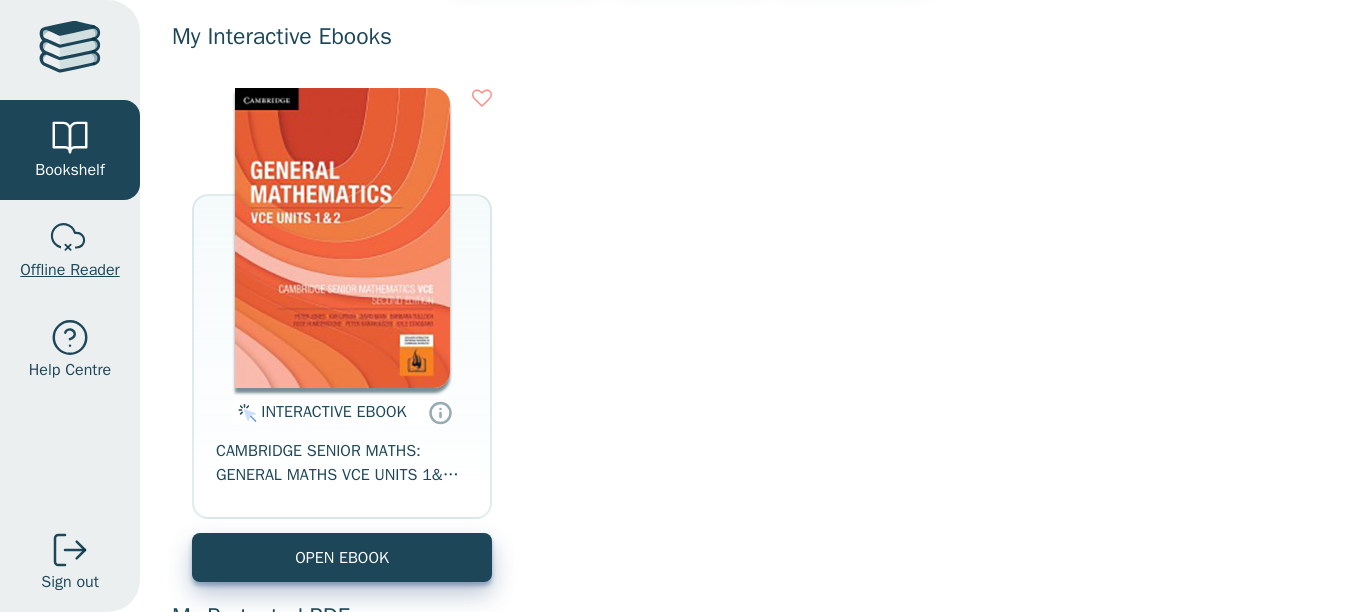 click at bounding box center [70, 238] 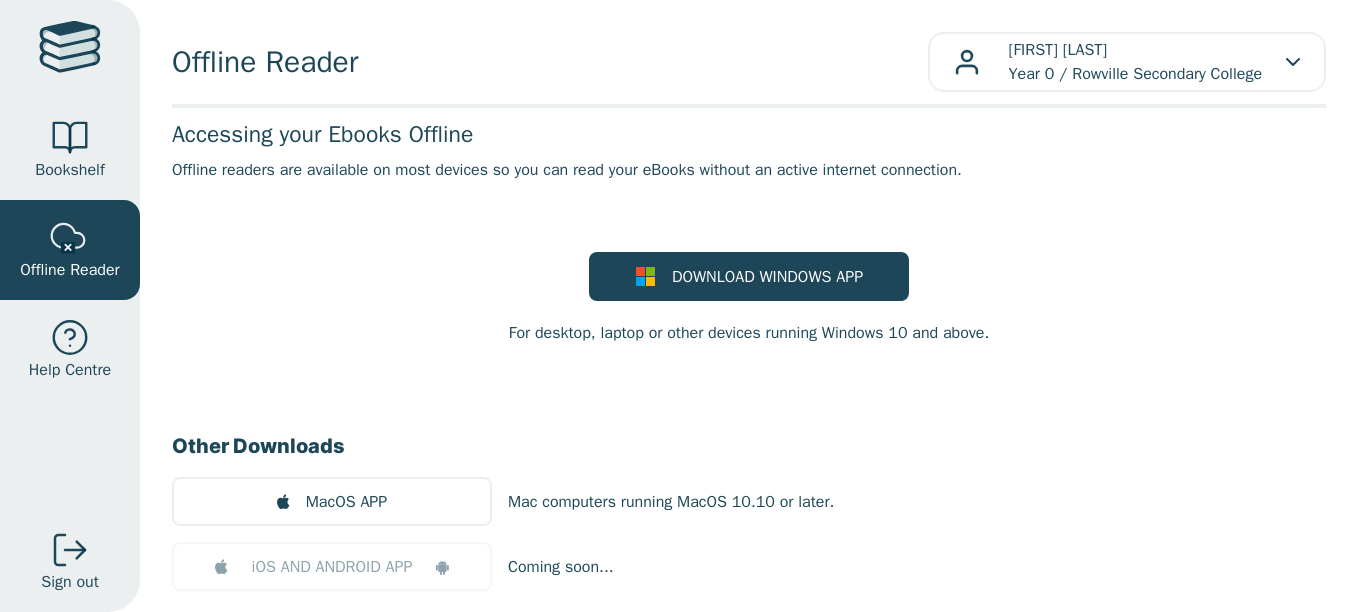 scroll, scrollTop: 0, scrollLeft: 0, axis: both 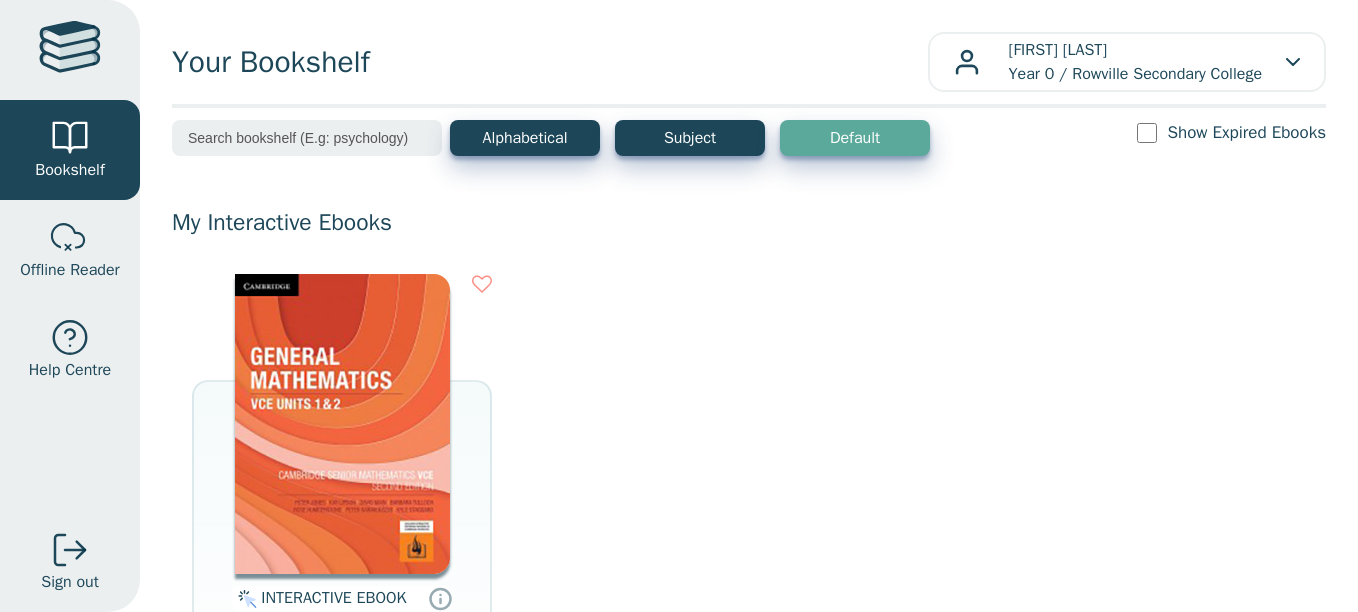 click at bounding box center (70, 50) 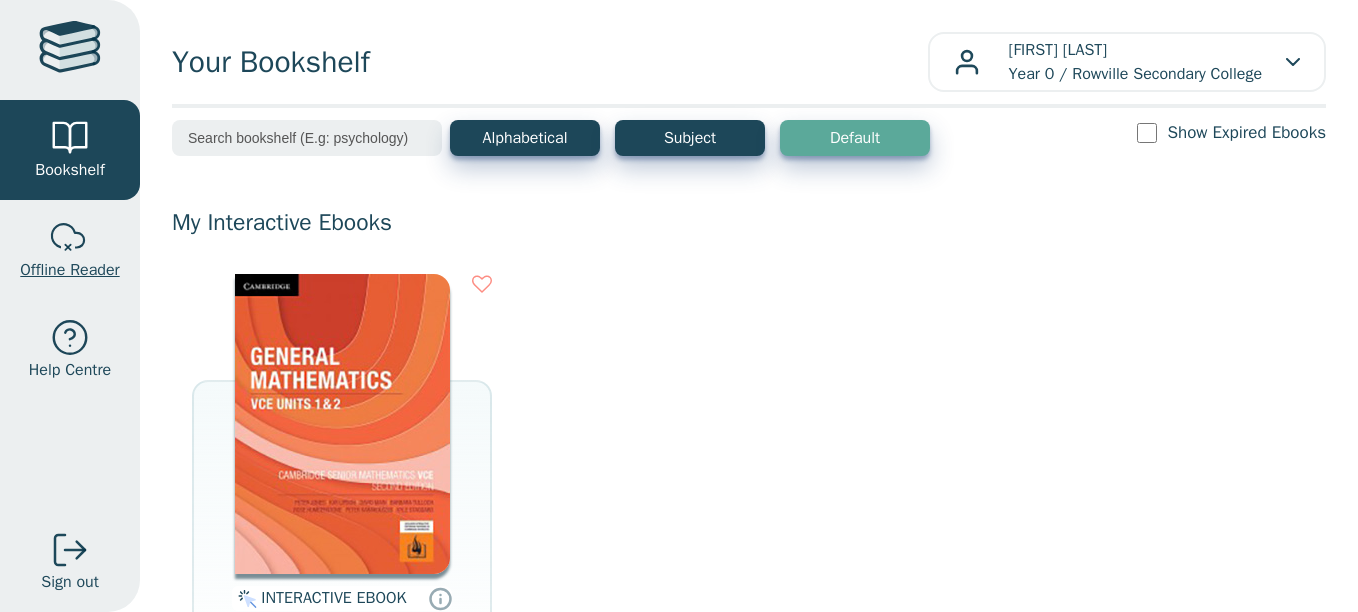 click on "Offline Reader" at bounding box center [69, 270] 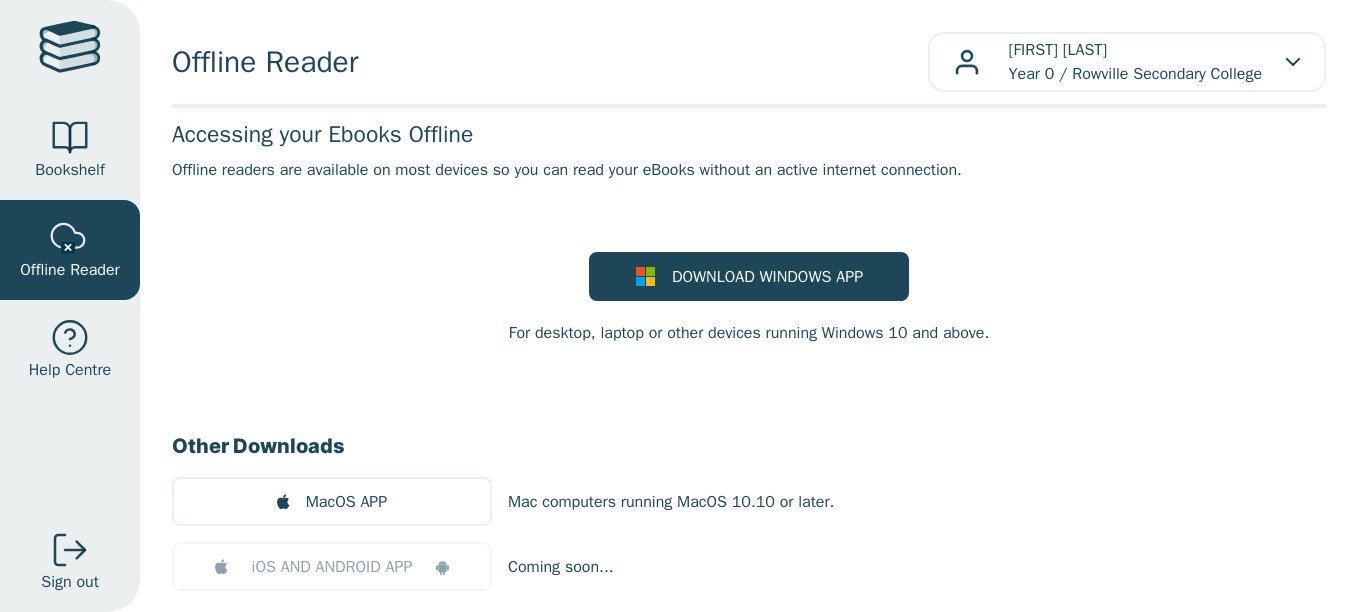 scroll, scrollTop: 0, scrollLeft: 0, axis: both 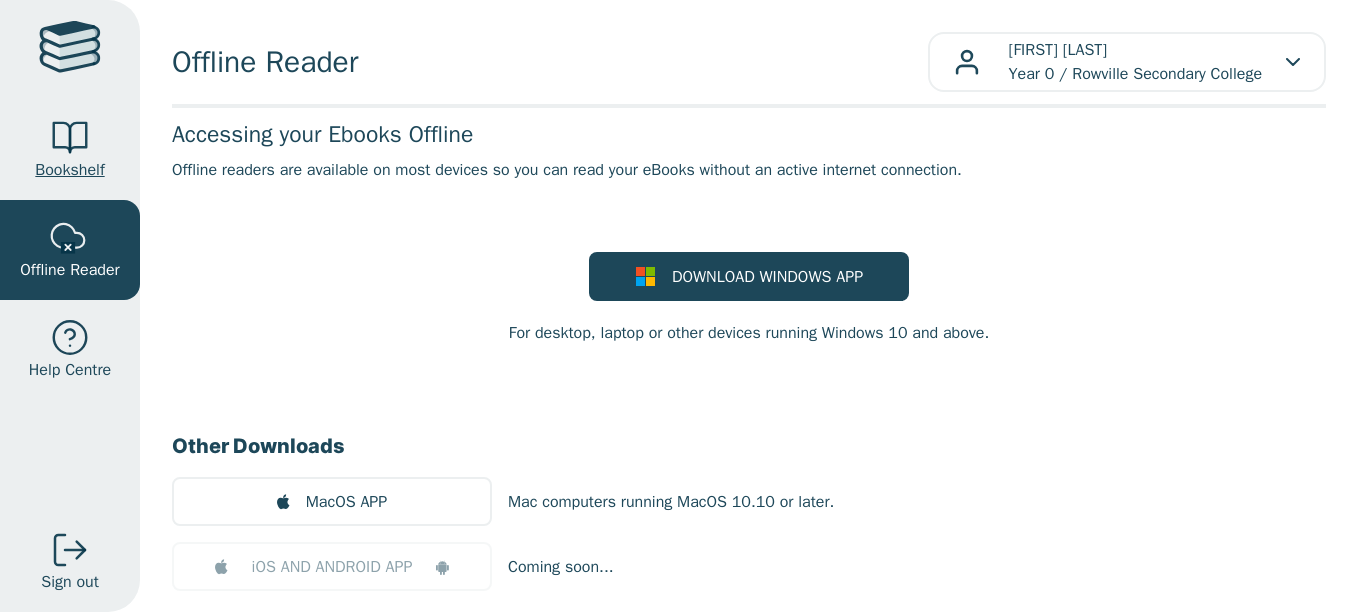click on "Bookshelf" at bounding box center [70, 150] 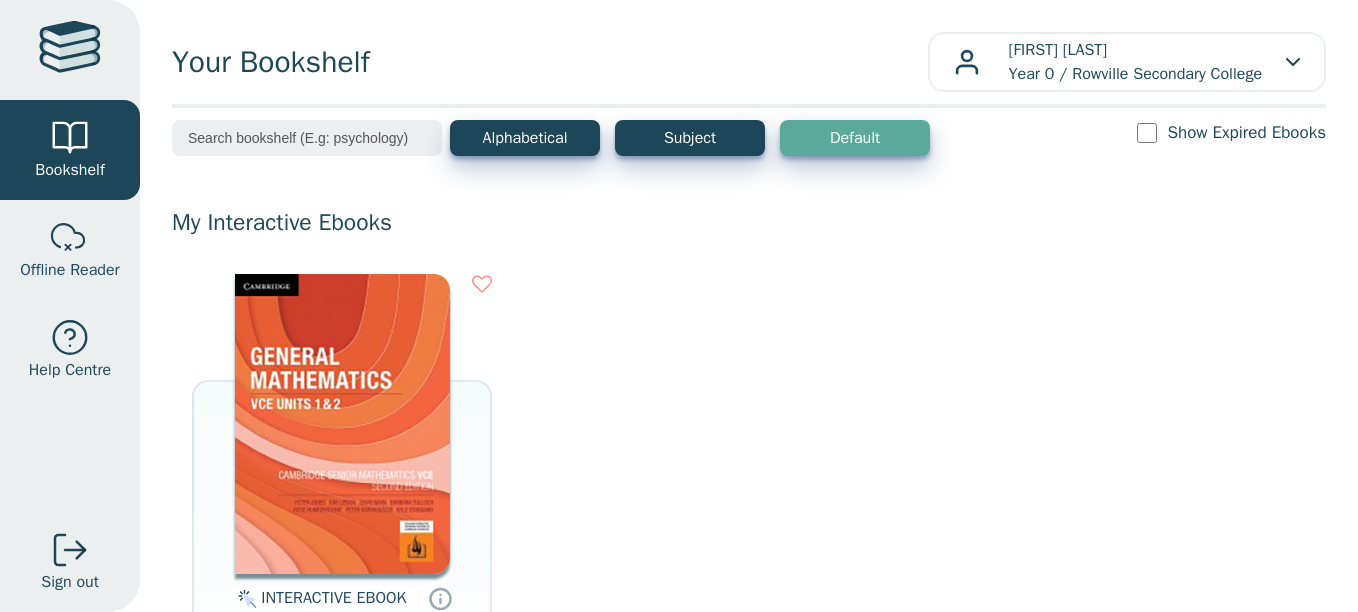 scroll, scrollTop: 0, scrollLeft: 0, axis: both 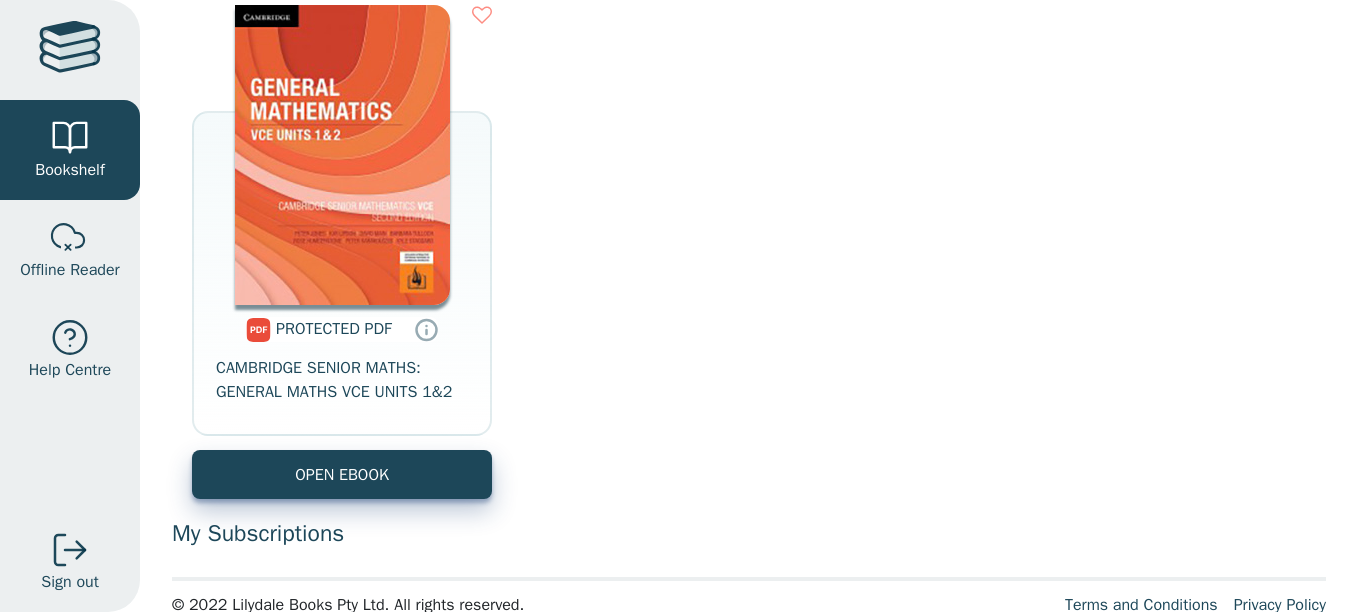 click on "PROTECTED PDF" at bounding box center (334, 329) 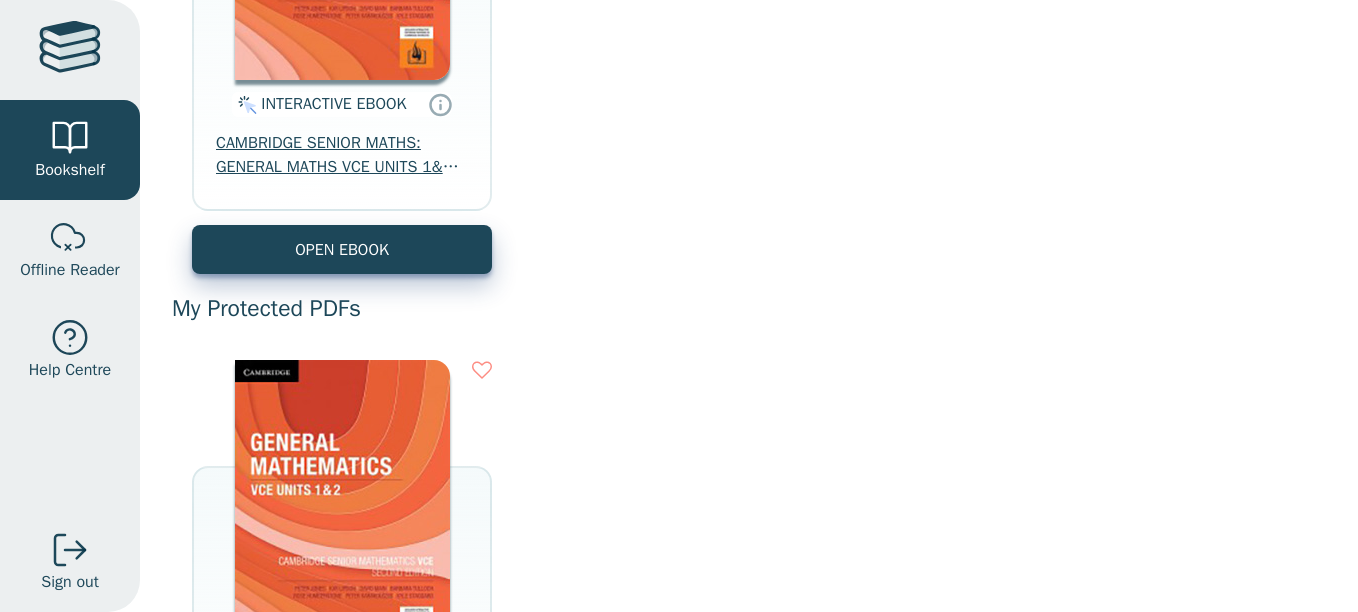 scroll, scrollTop: 493, scrollLeft: 0, axis: vertical 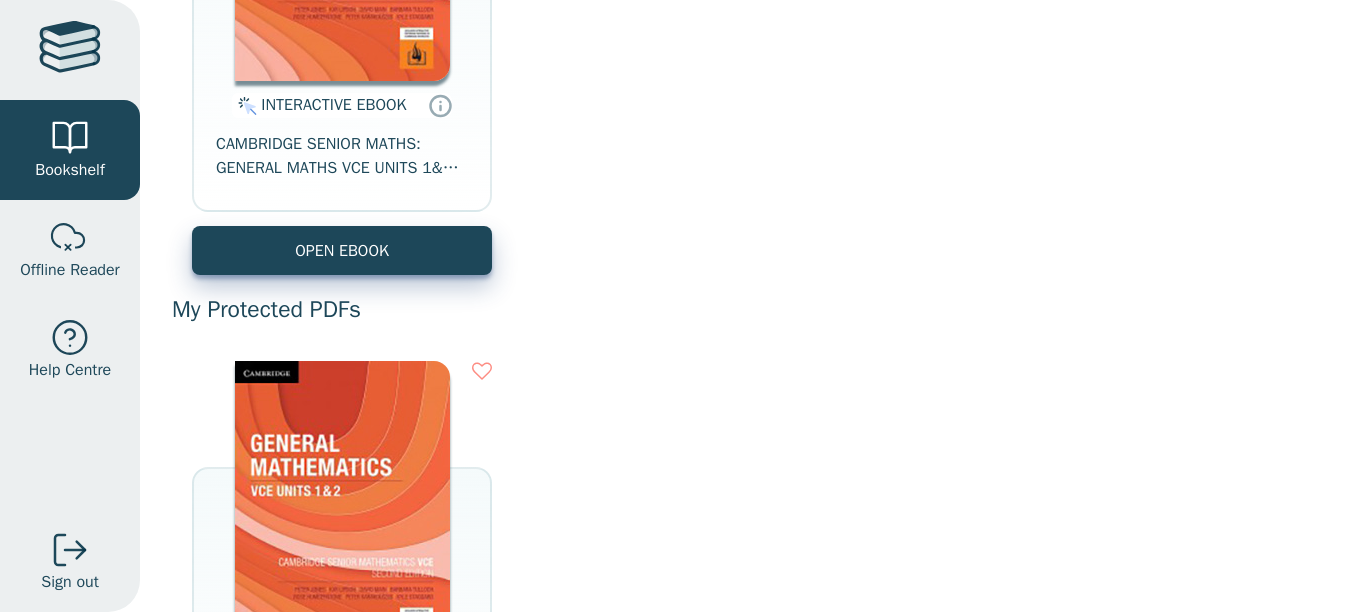 click on "INTERACTIVE EBOOK" at bounding box center [333, 105] 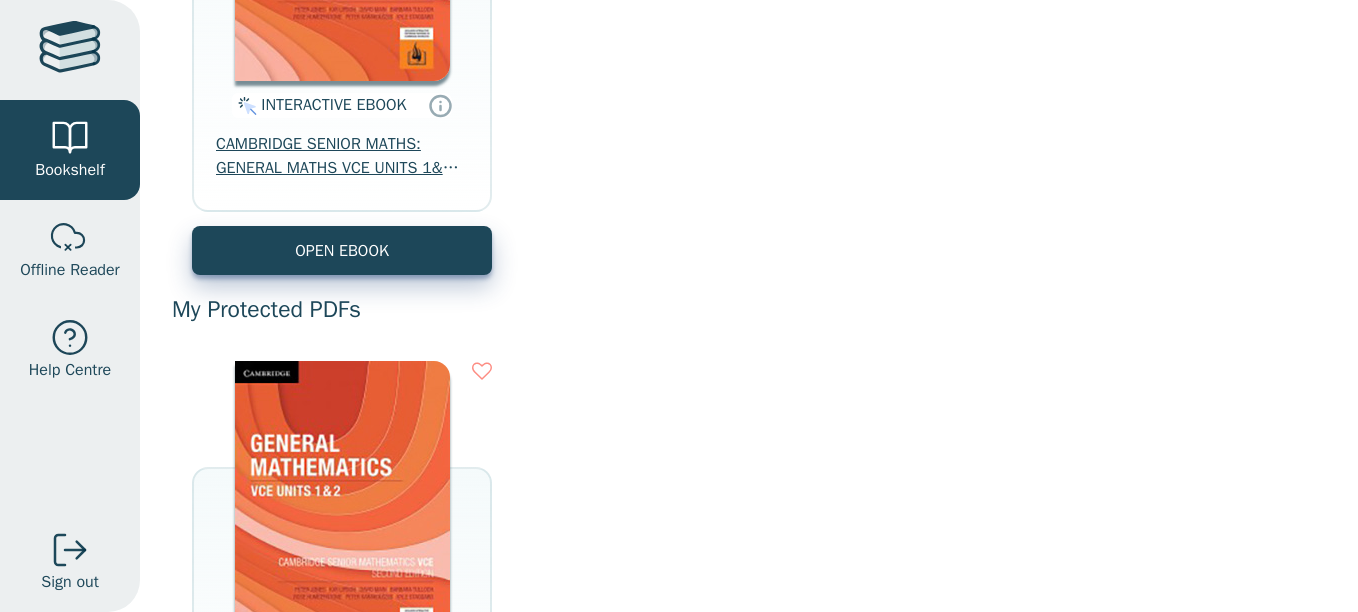 click on "CAMBRIDGE SENIOR MATHS: GENERAL MATHS VCE UNITS 1&2 EBOOK 2E" at bounding box center (342, 156) 